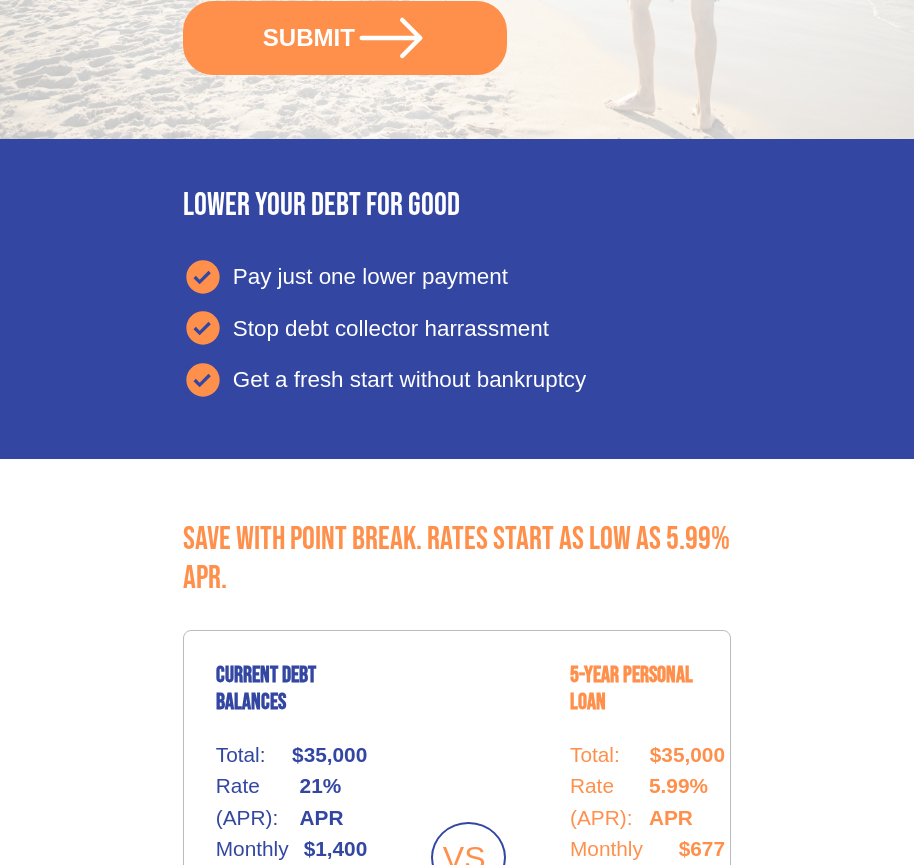 scroll, scrollTop: 842, scrollLeft: 0, axis: vertical 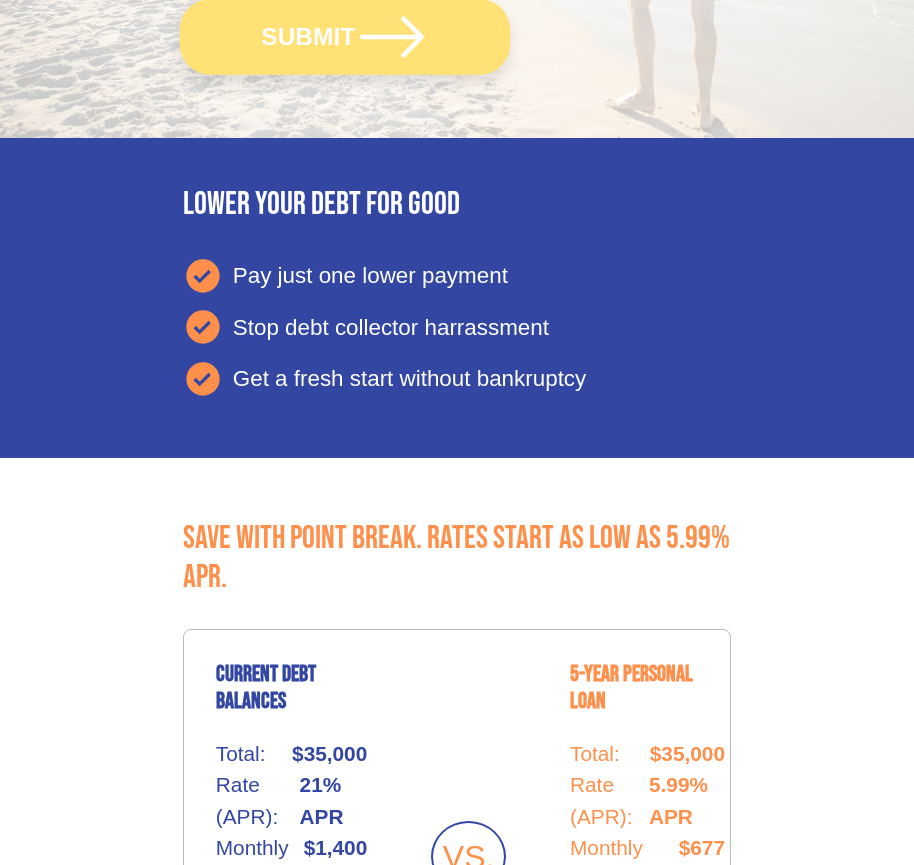 click on "SUBMIT" at bounding box center [345, 36] 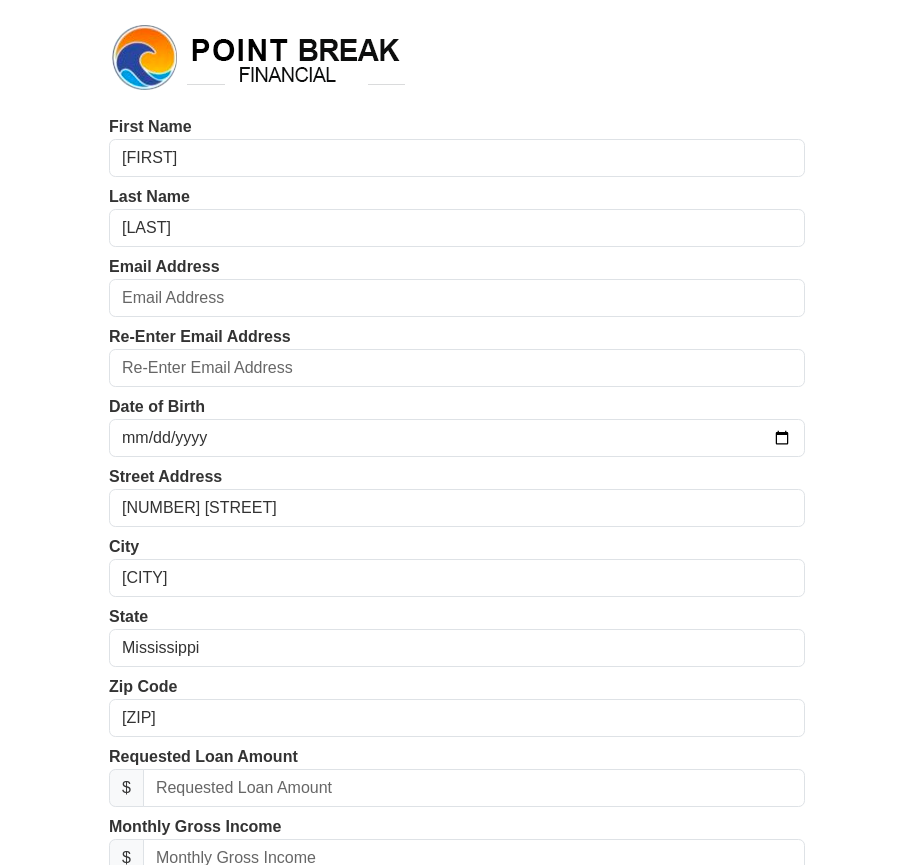 scroll, scrollTop: 0, scrollLeft: 0, axis: both 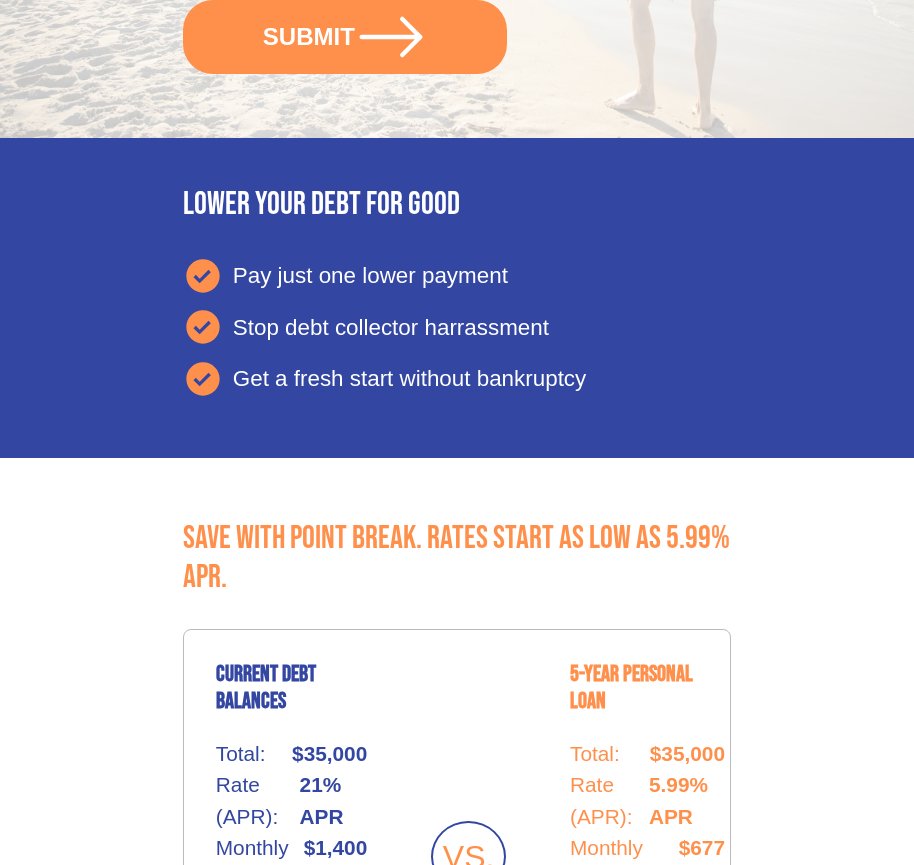click on "SUBMIT" at bounding box center [345, 37] 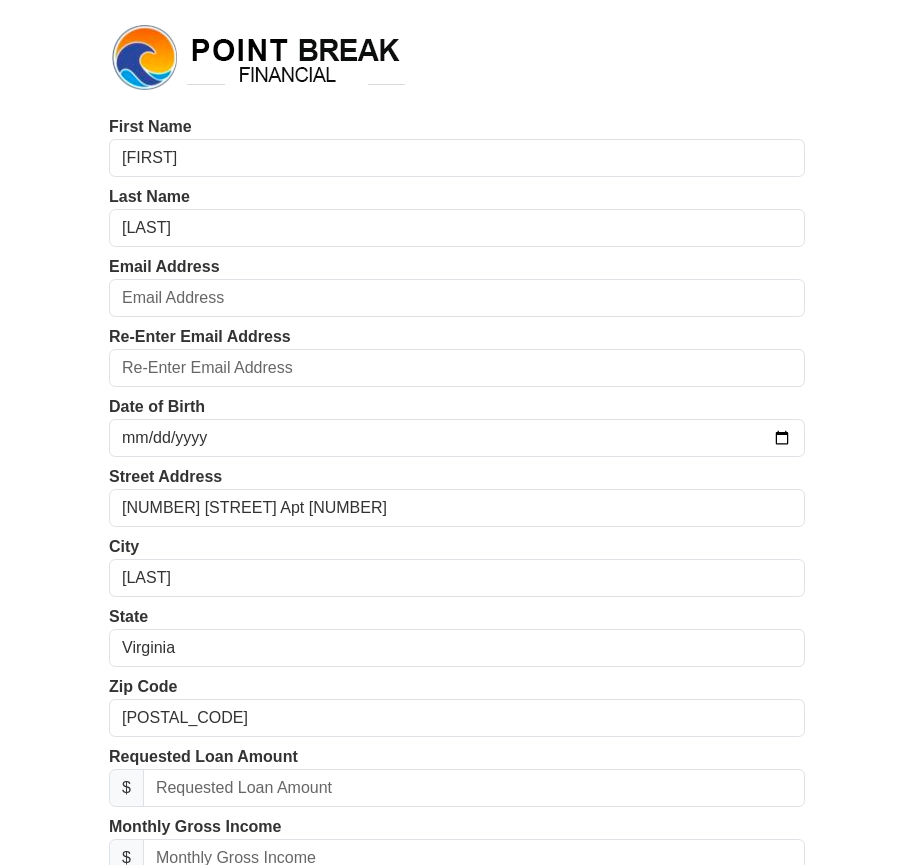scroll, scrollTop: 0, scrollLeft: 0, axis: both 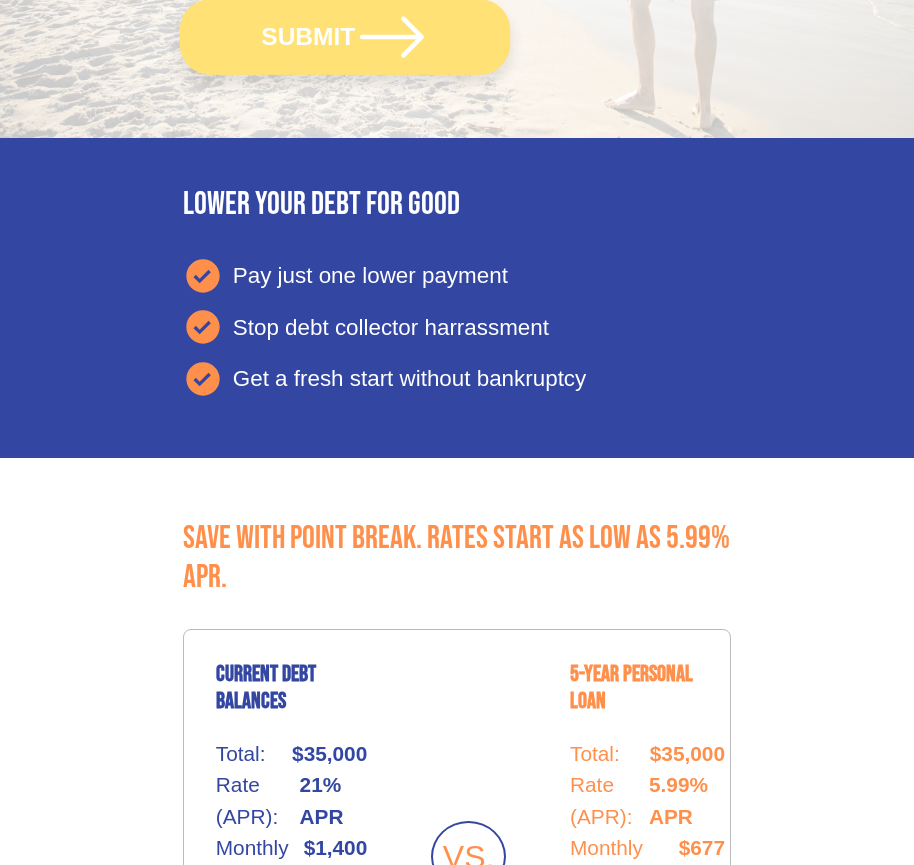 click on "SUBMIT" at bounding box center [345, 36] 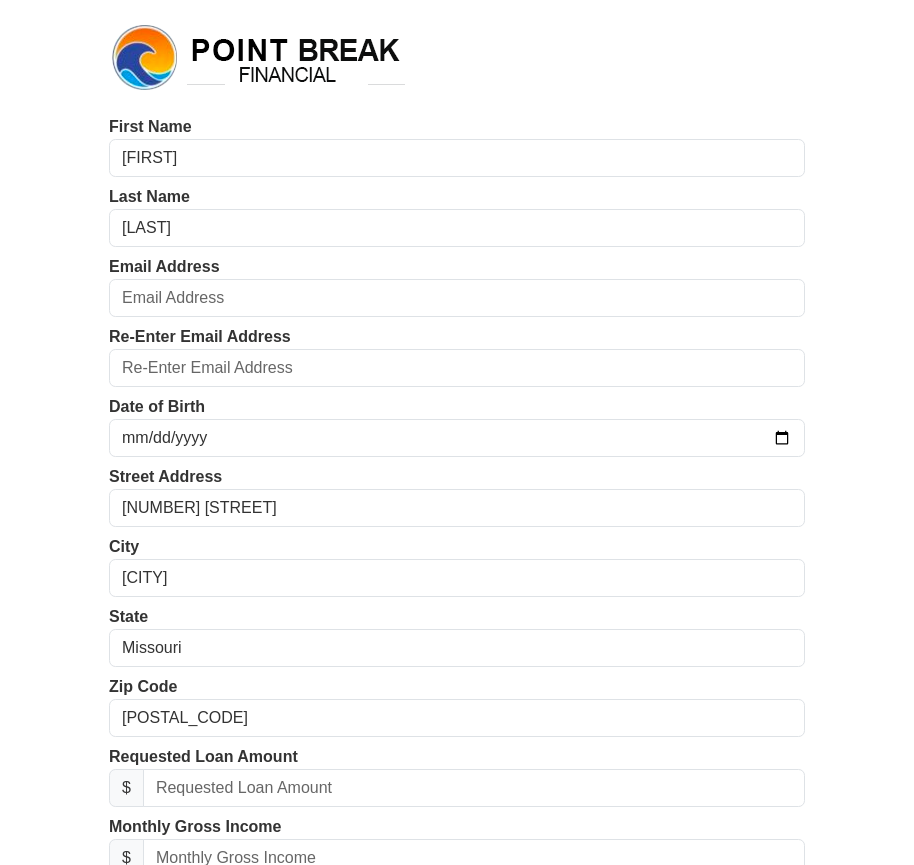 scroll, scrollTop: 0, scrollLeft: 0, axis: both 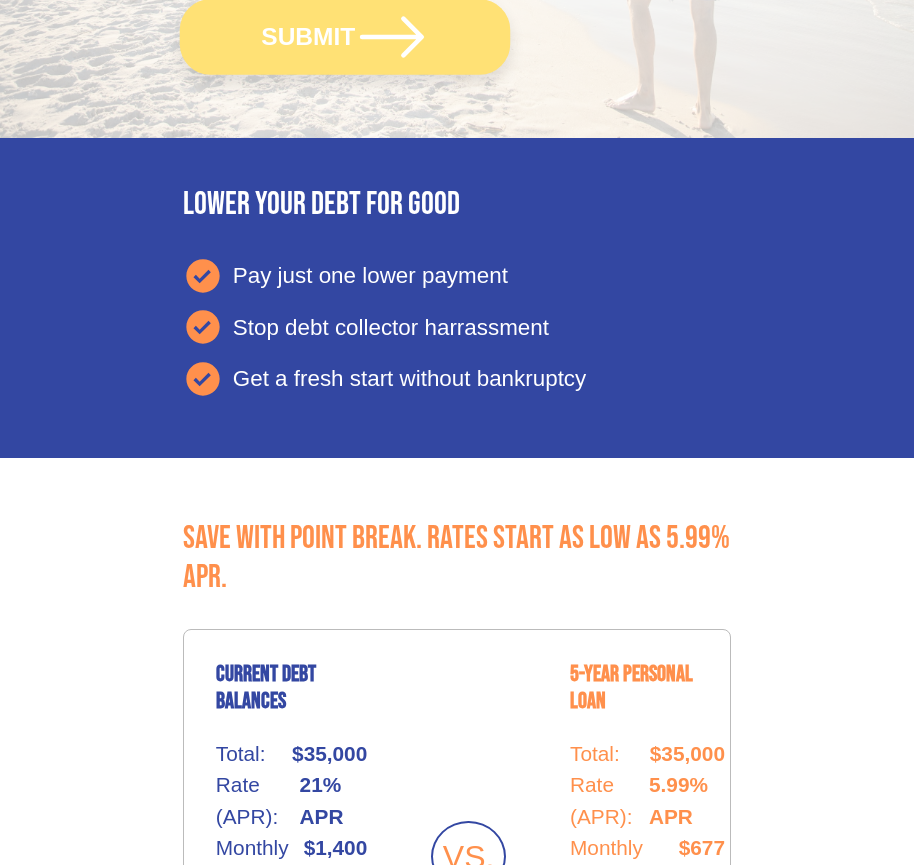 click on "SUBMIT" at bounding box center [345, 36] 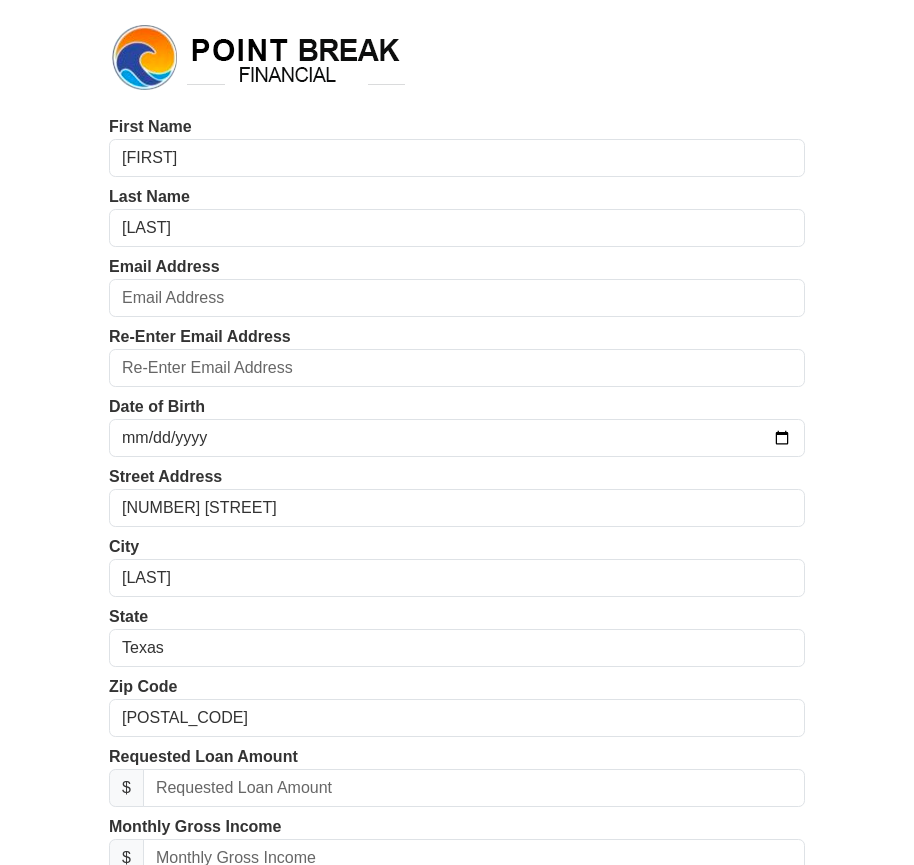 scroll, scrollTop: 0, scrollLeft: 0, axis: both 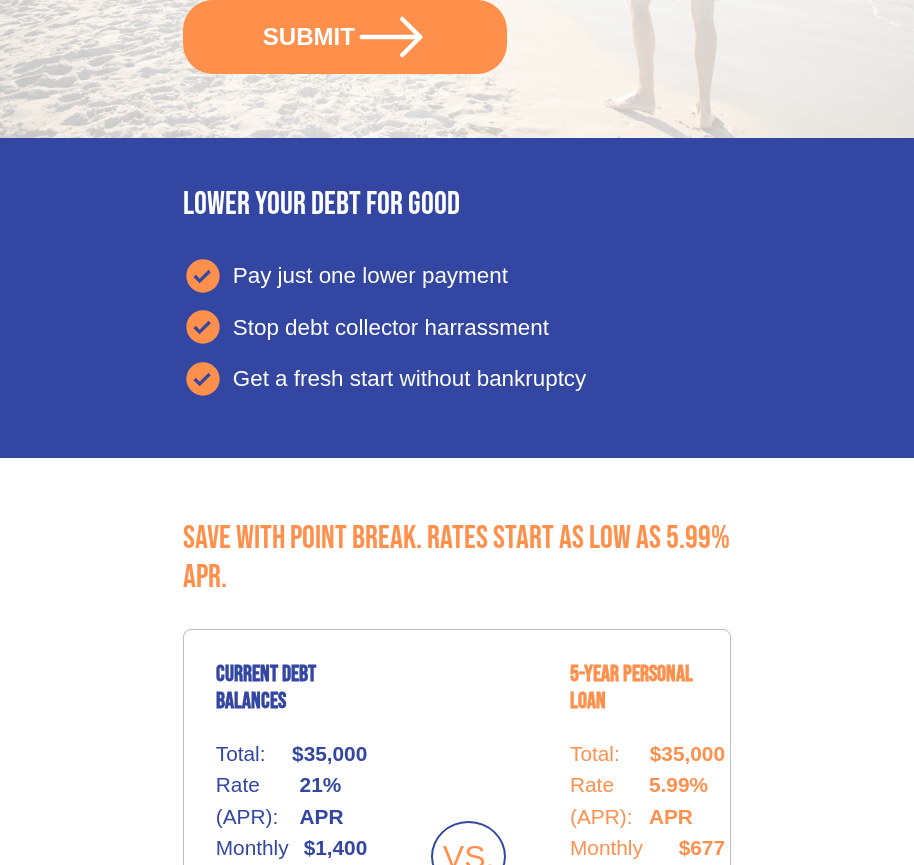 click on "SUBMIT" at bounding box center (345, 37) 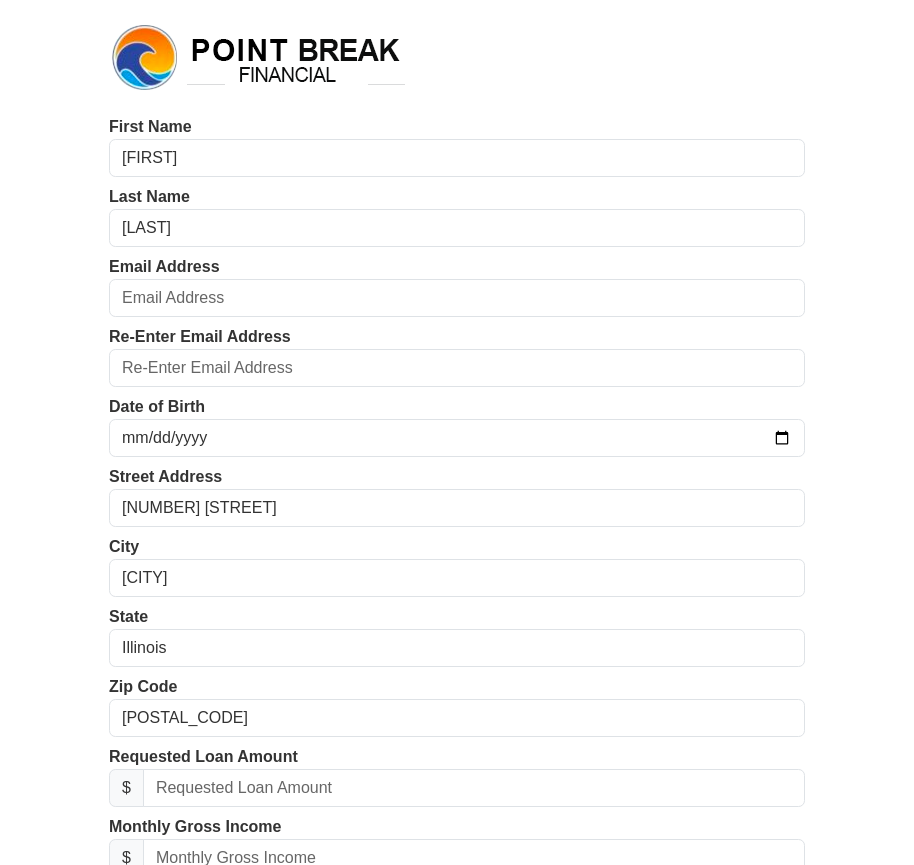scroll, scrollTop: 0, scrollLeft: 0, axis: both 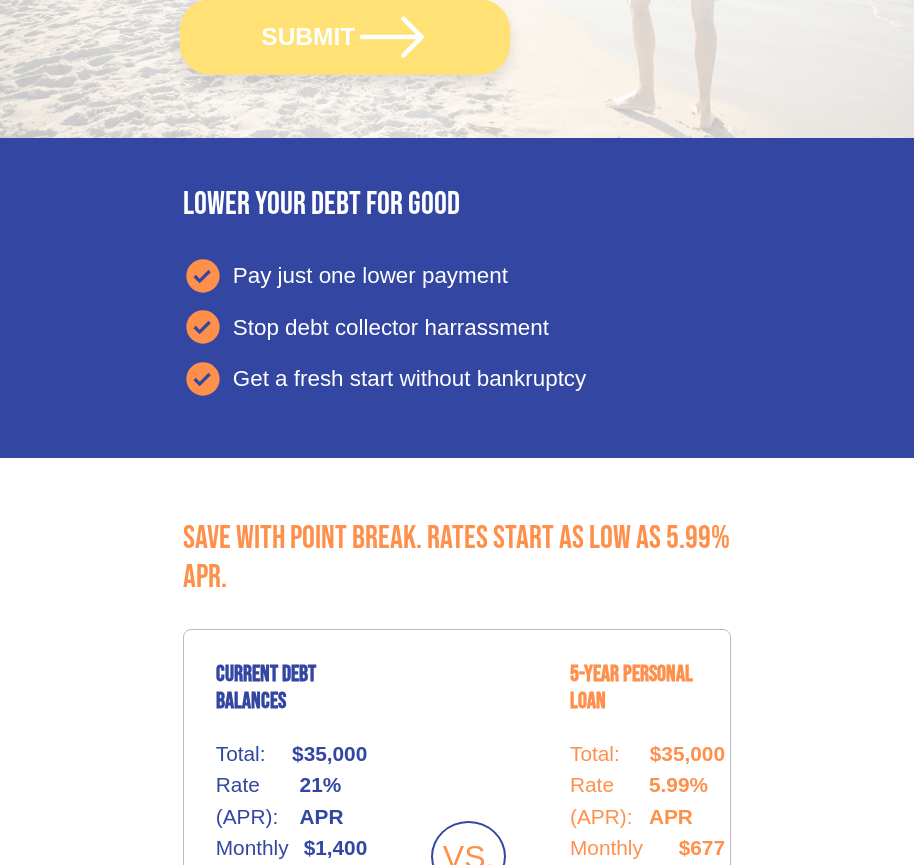 click on "SUBMIT" at bounding box center [345, 36] 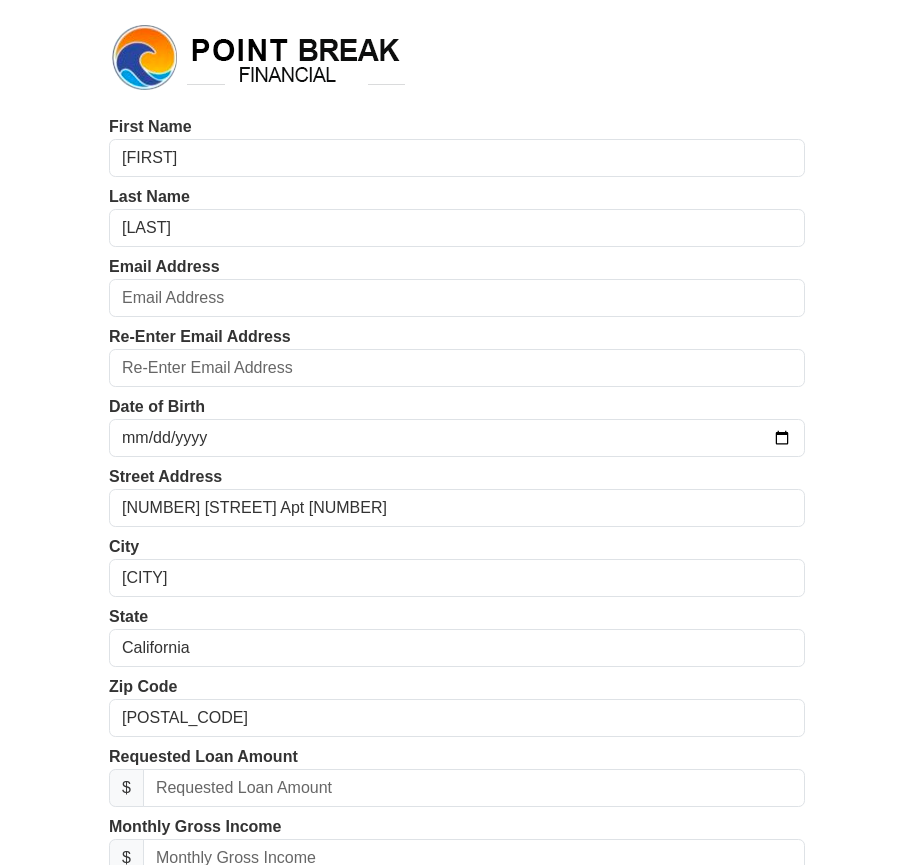 scroll, scrollTop: 0, scrollLeft: 0, axis: both 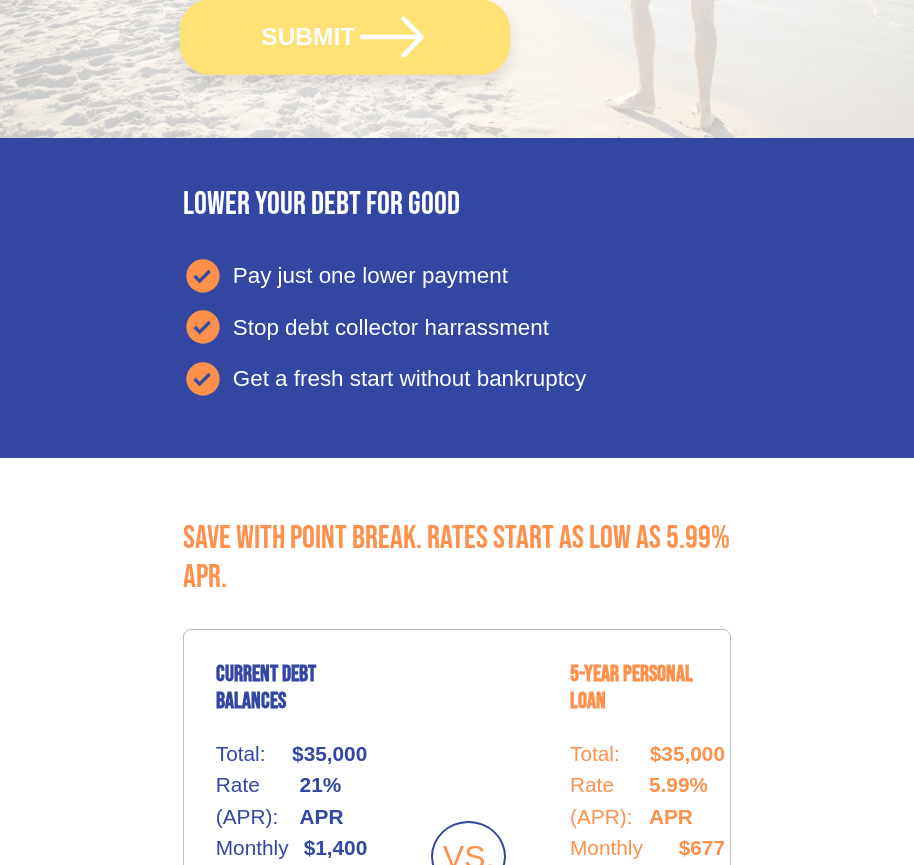click on "SUBMIT" at bounding box center [345, 36] 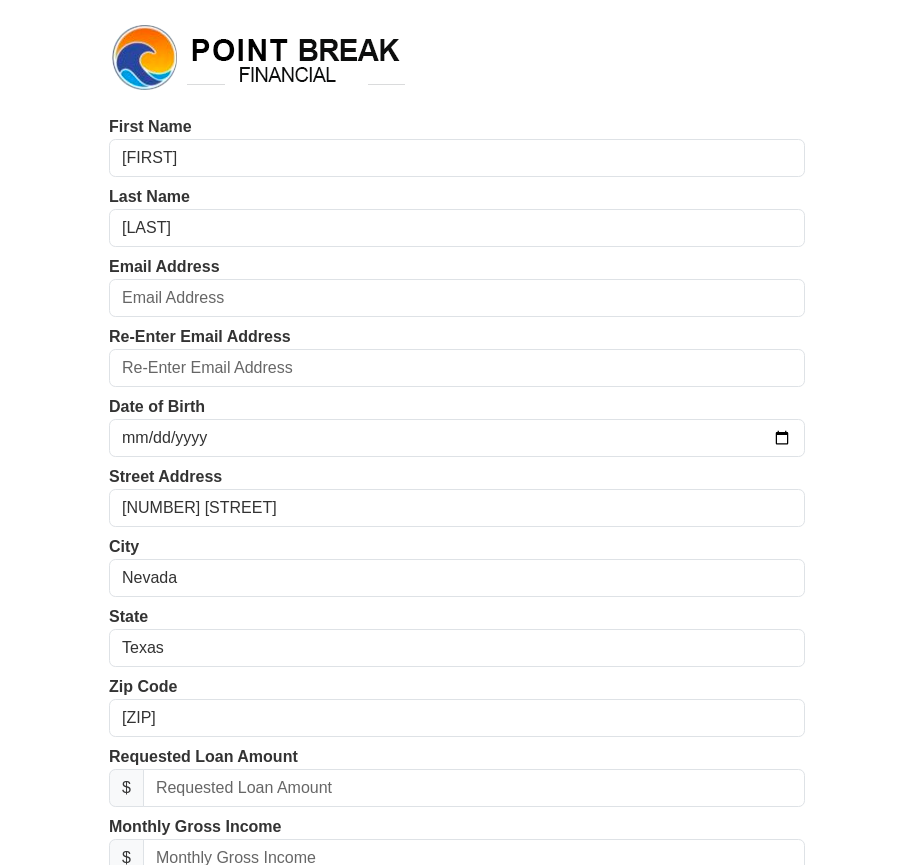 scroll, scrollTop: 0, scrollLeft: 0, axis: both 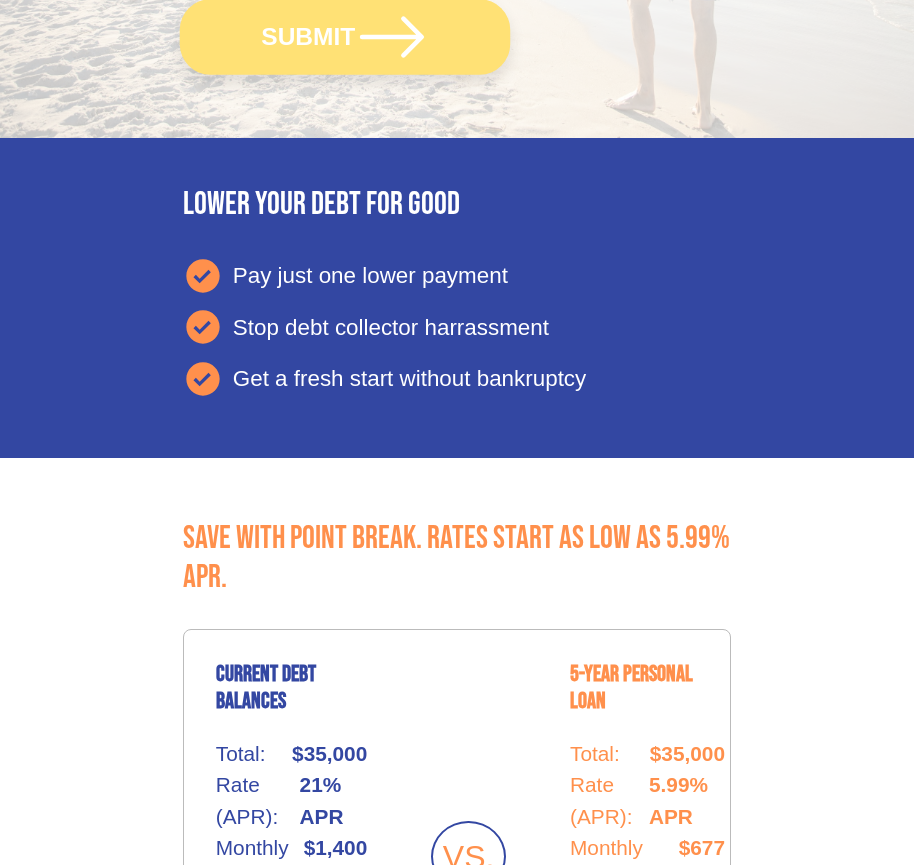 click on "SUBMIT" at bounding box center [345, 36] 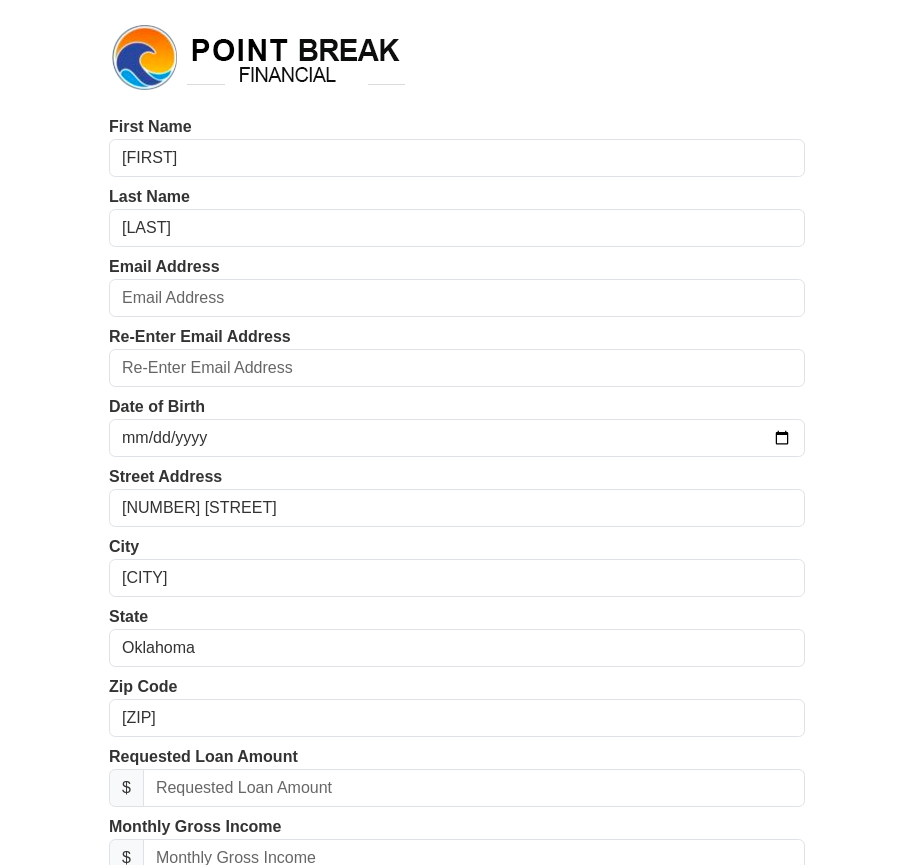 scroll, scrollTop: 0, scrollLeft: 0, axis: both 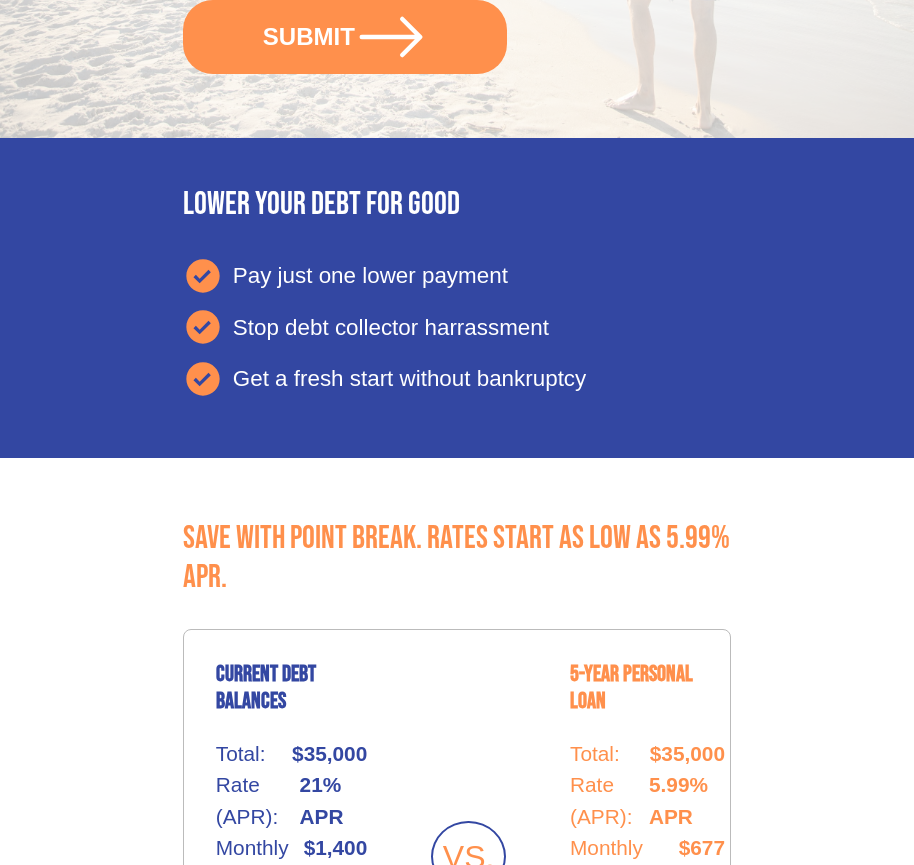 click on "SUBMIT" at bounding box center (345, 37) 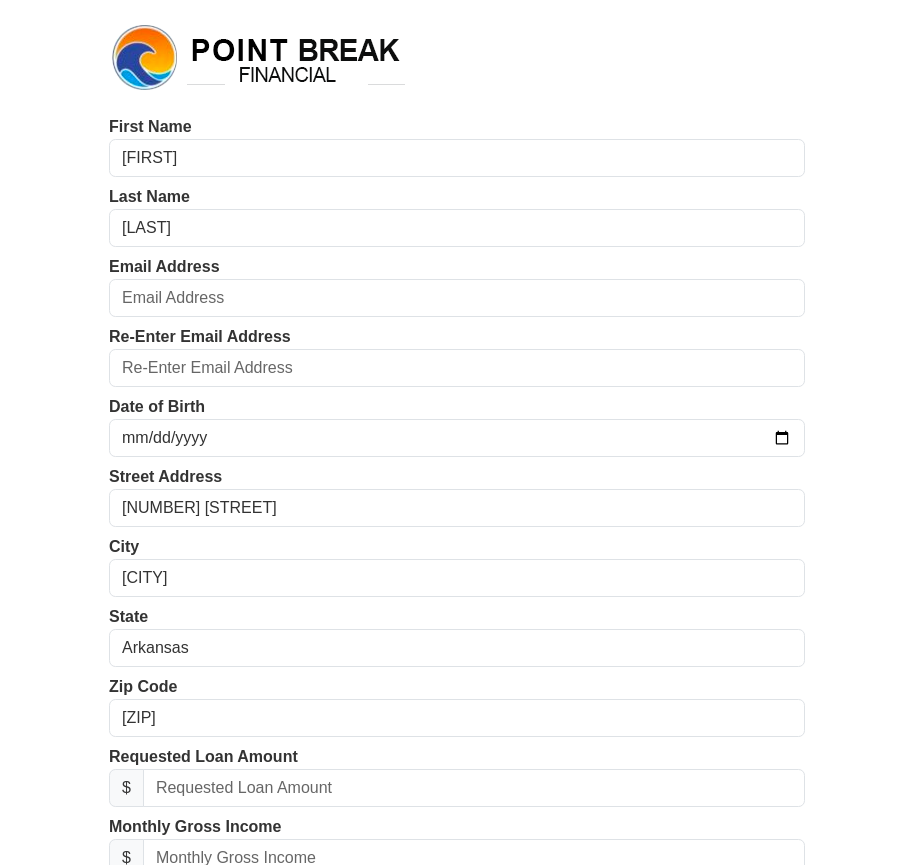 scroll, scrollTop: 0, scrollLeft: 0, axis: both 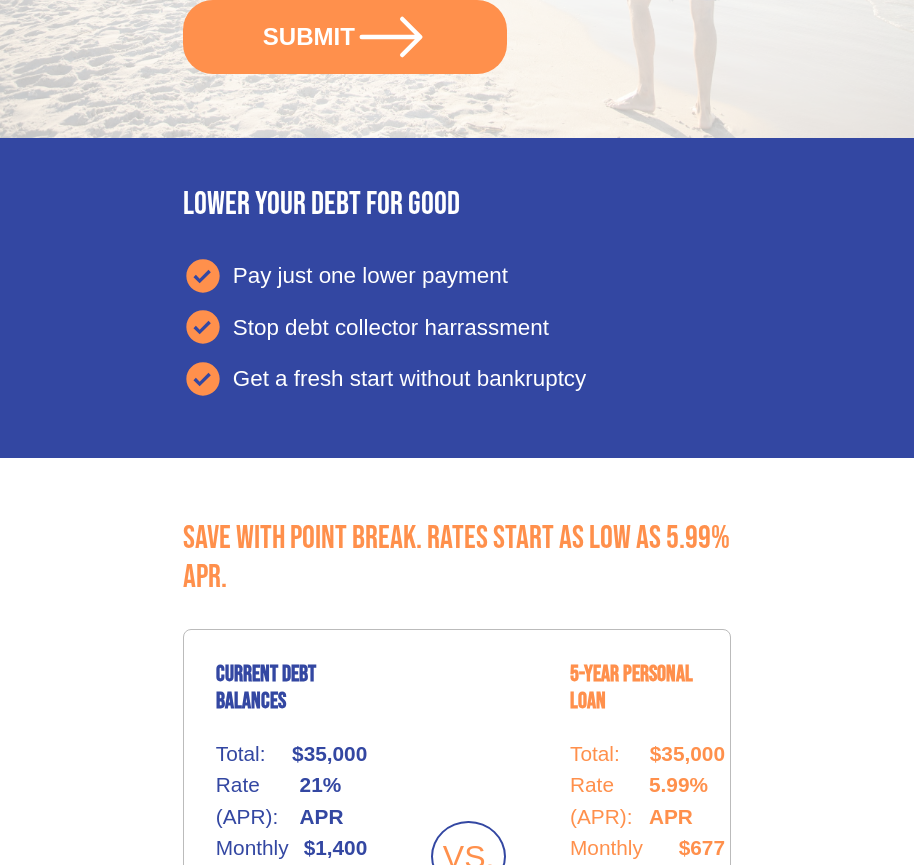 click on "SUBMIT" at bounding box center [345, 37] 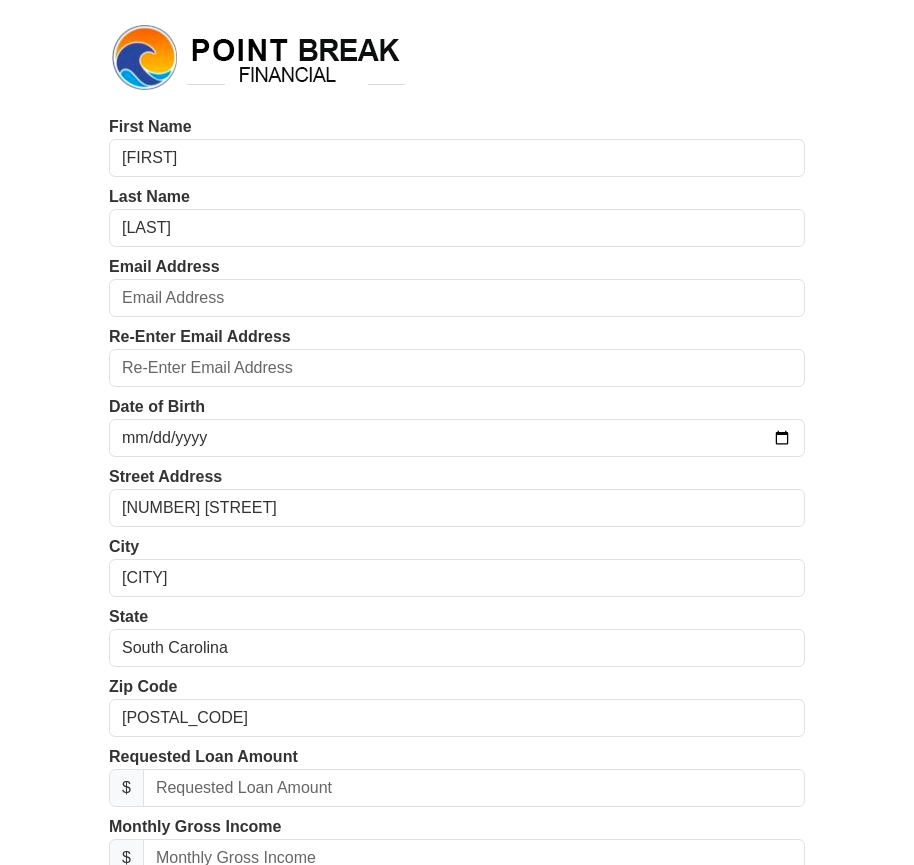 scroll, scrollTop: 0, scrollLeft: 0, axis: both 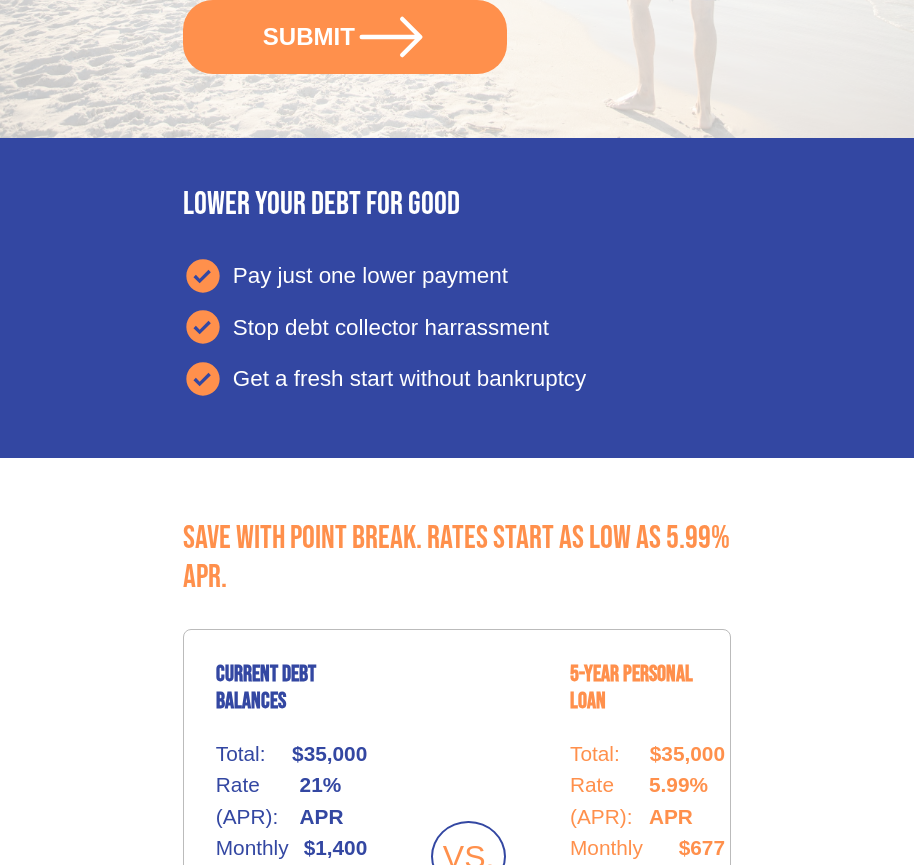 click on "SUBMIT" at bounding box center (345, 37) 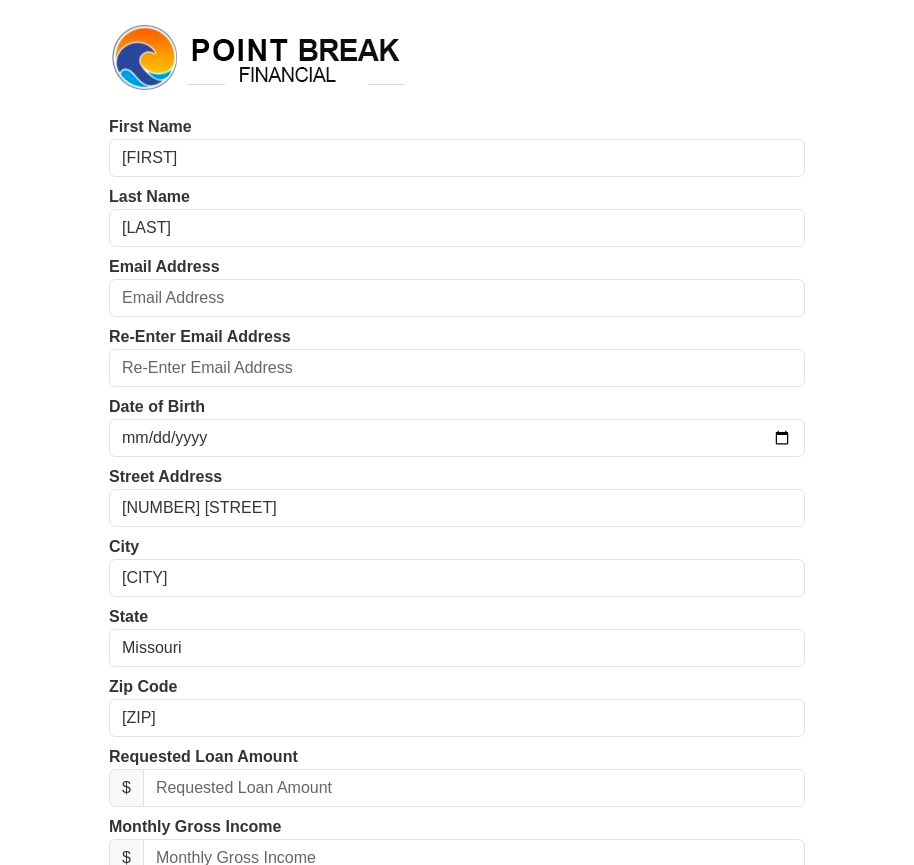 scroll, scrollTop: 0, scrollLeft: 0, axis: both 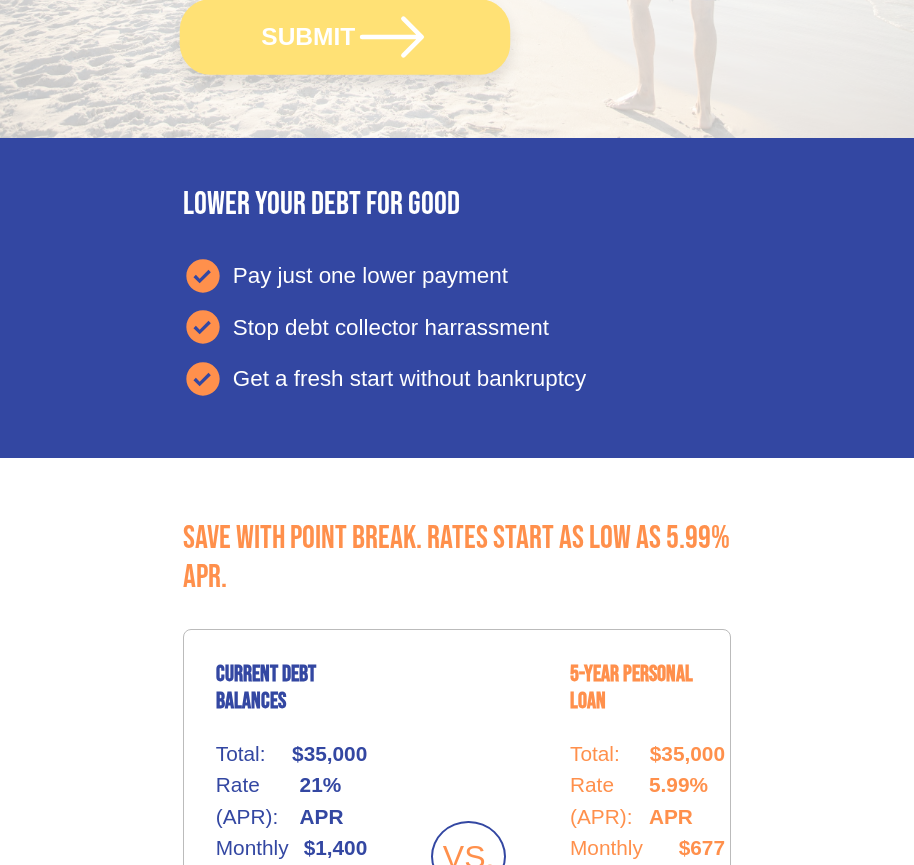 click on "SUBMIT" at bounding box center (345, 36) 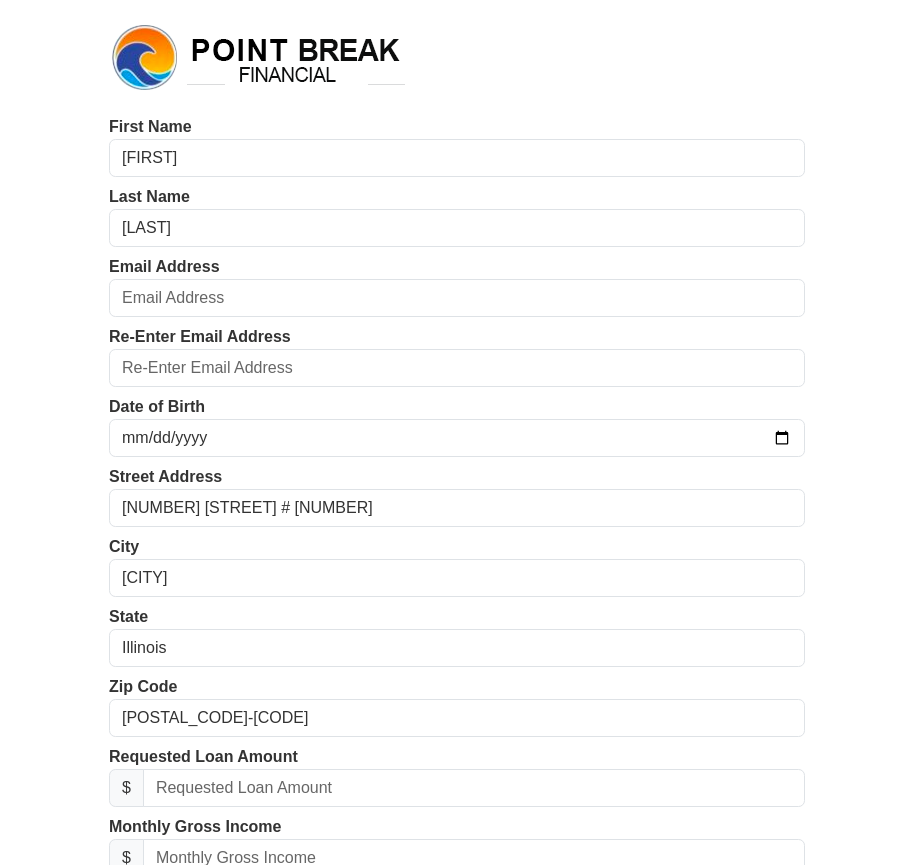 scroll, scrollTop: 0, scrollLeft: 0, axis: both 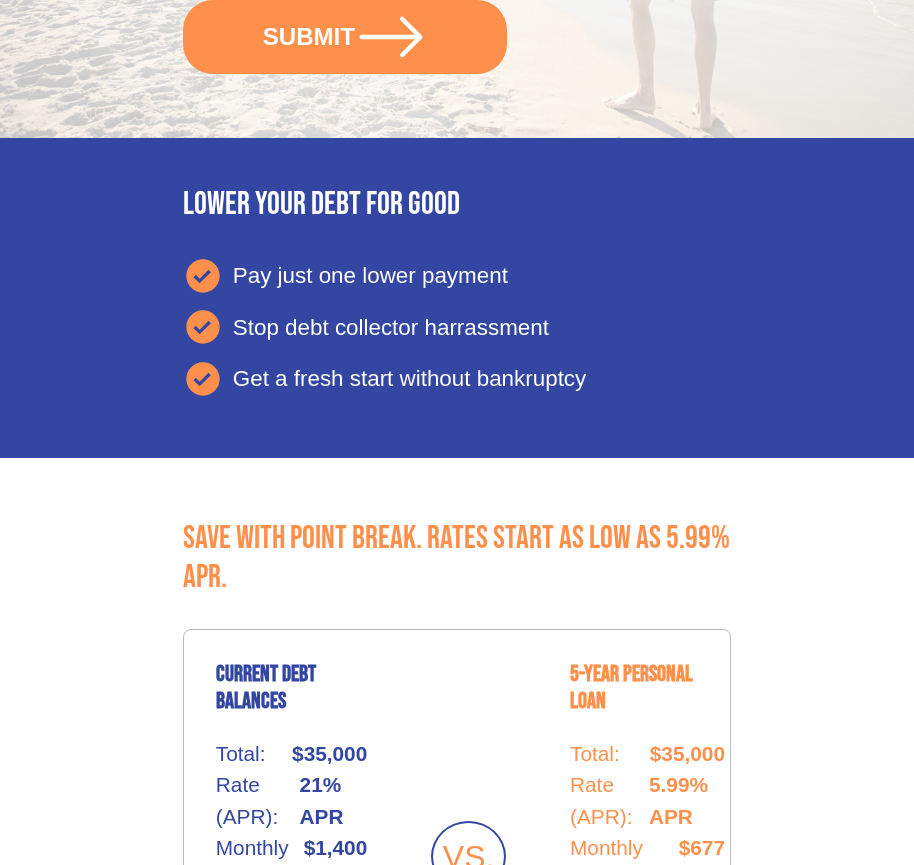 click on "SUBMIT" at bounding box center (345, 37) 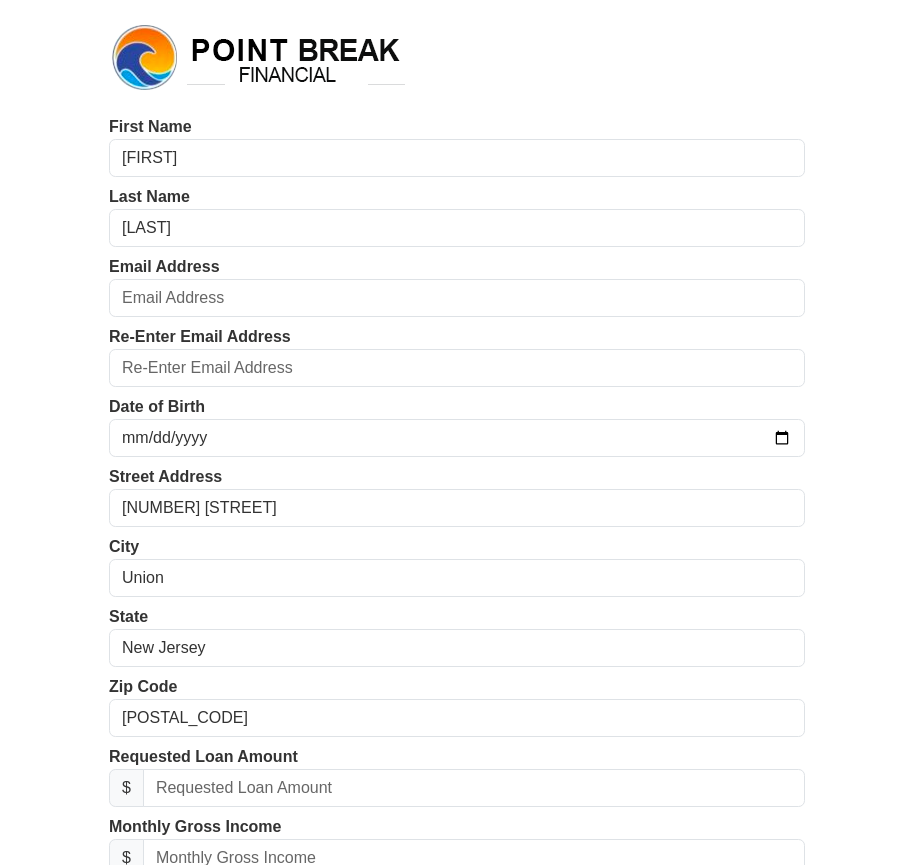 scroll, scrollTop: 0, scrollLeft: 0, axis: both 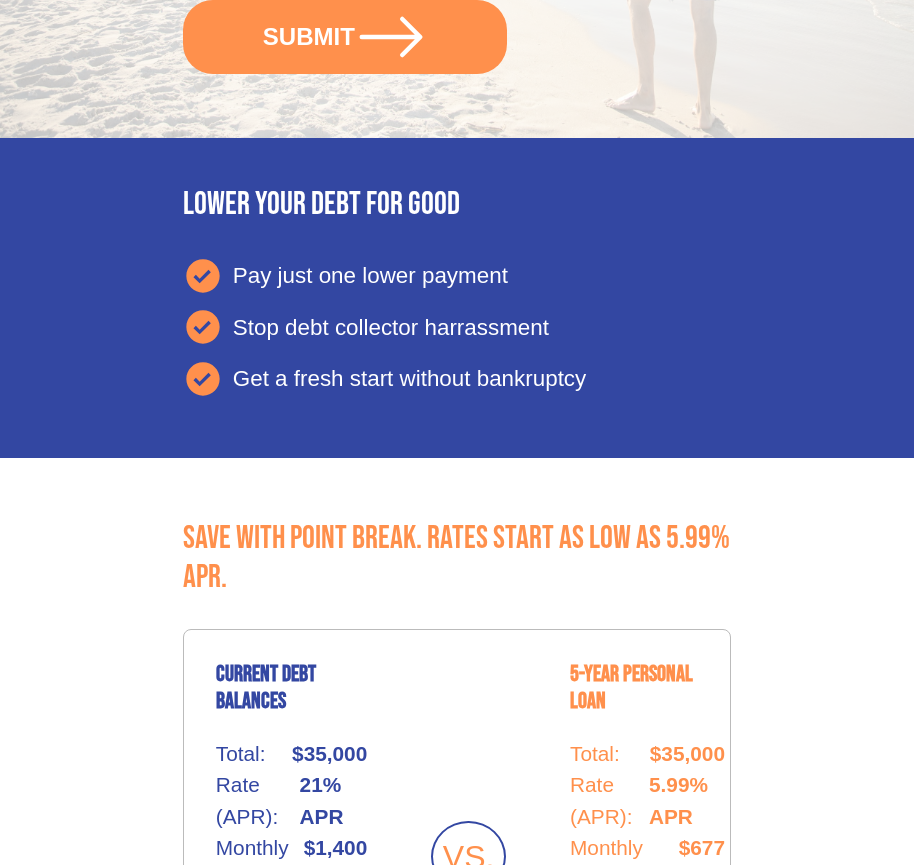 click on "SUBMIT" at bounding box center (345, 37) 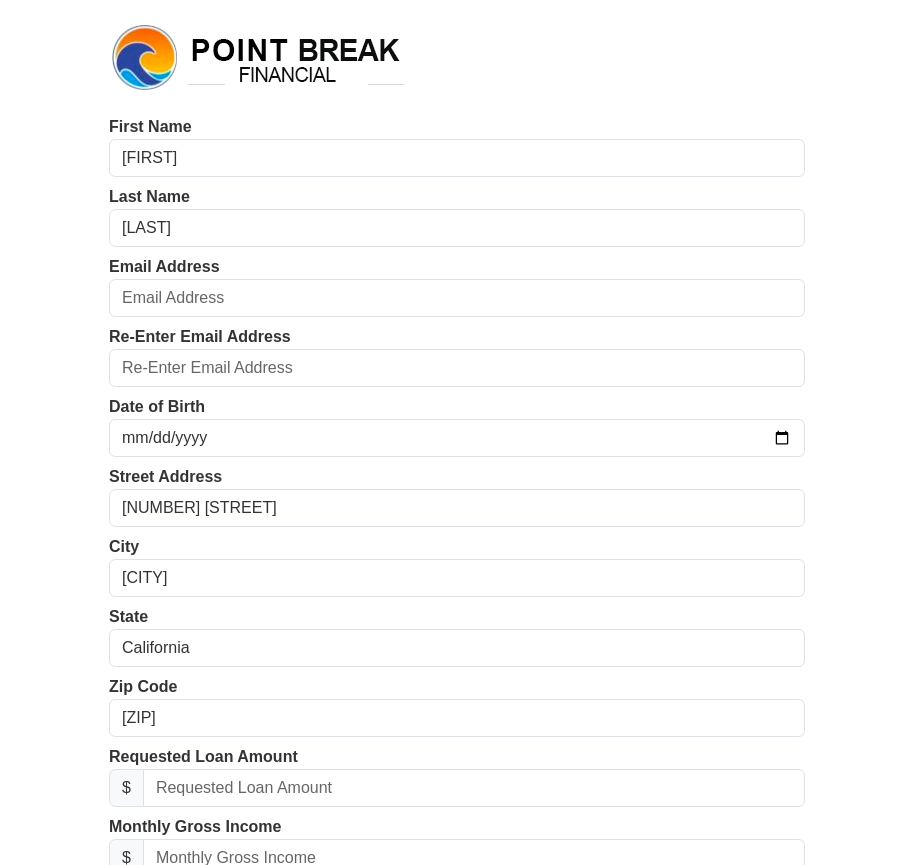 scroll, scrollTop: 0, scrollLeft: 0, axis: both 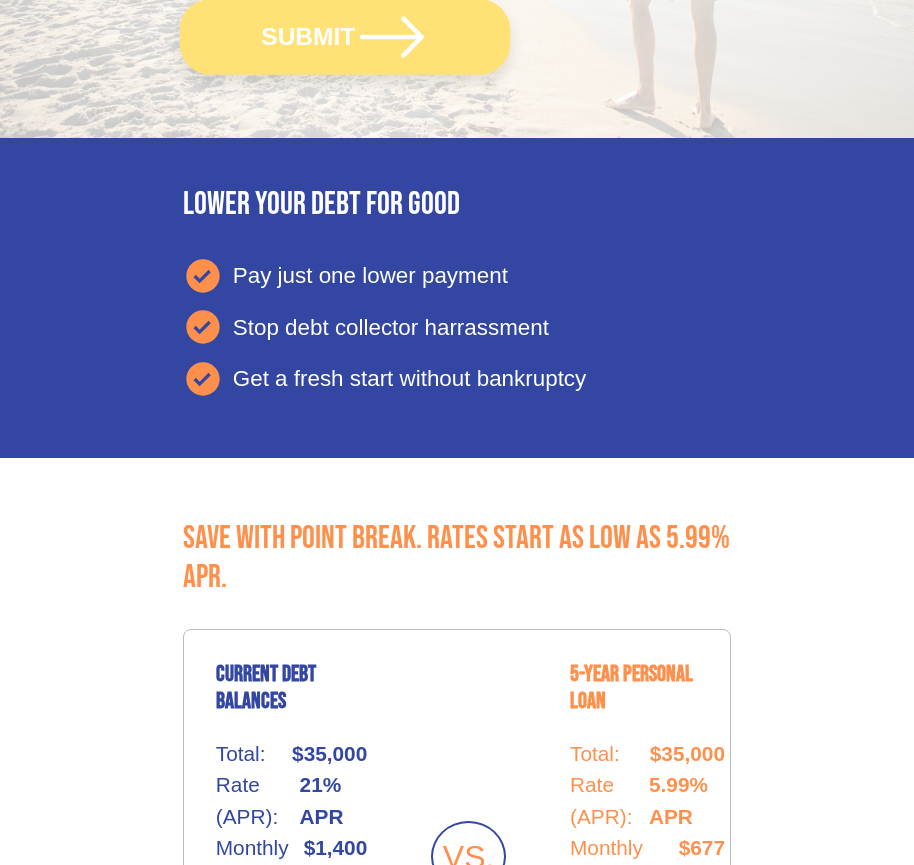 click on "SUBMIT" at bounding box center (345, 36) 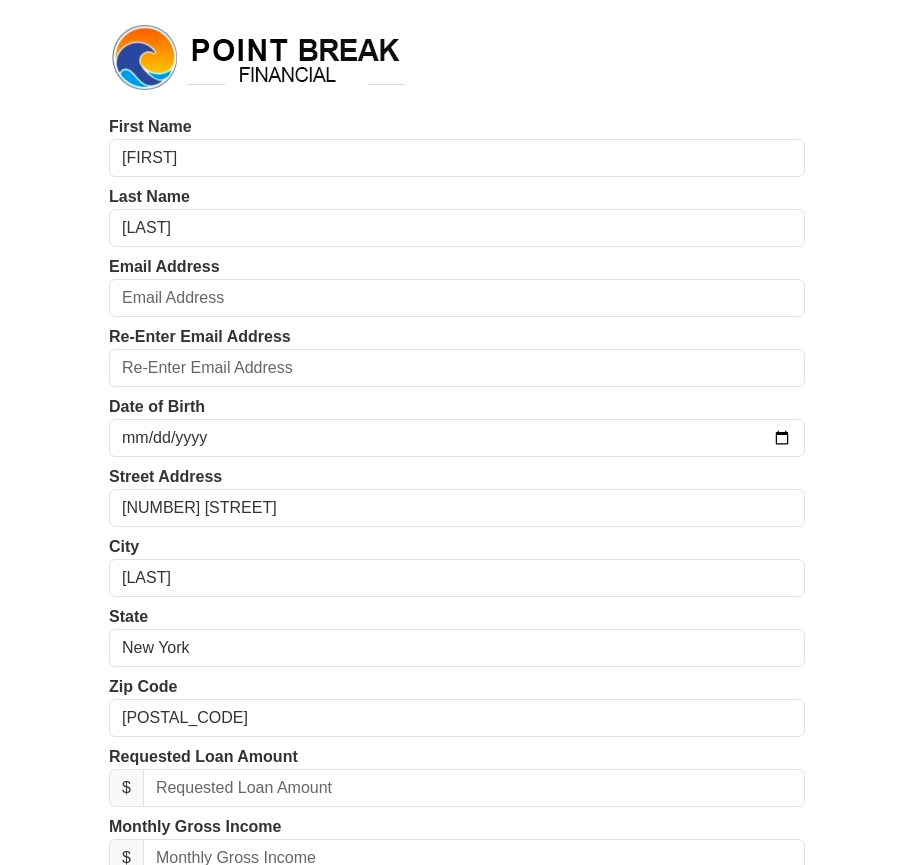 scroll, scrollTop: 0, scrollLeft: 0, axis: both 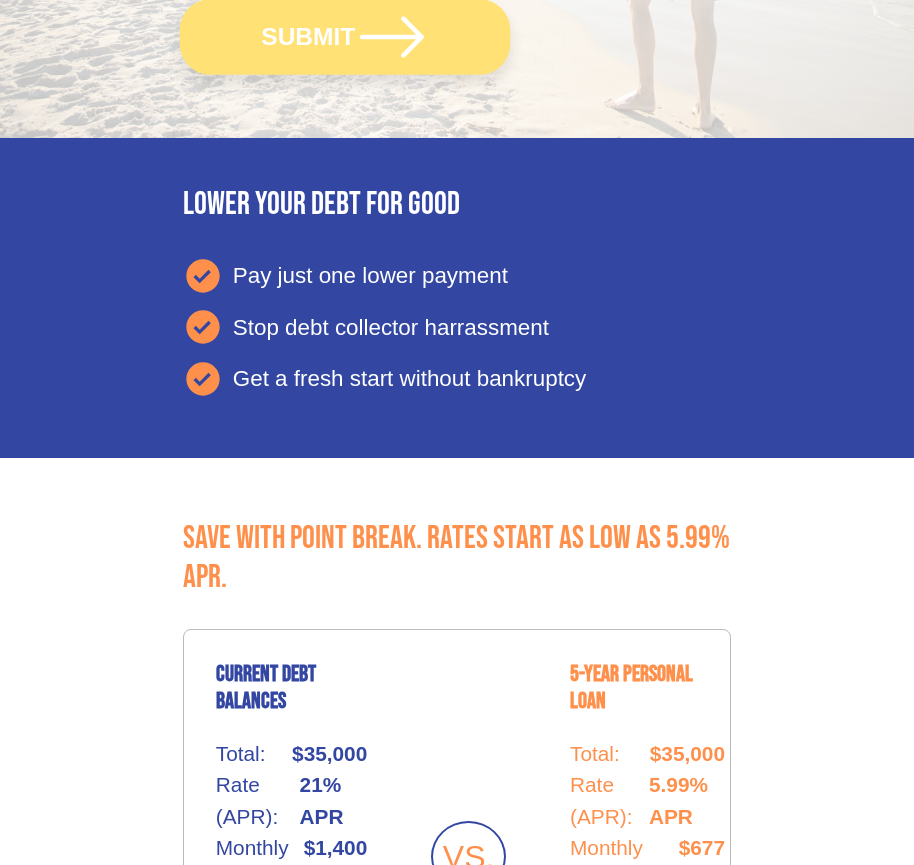click on "SUBMIT" at bounding box center [345, 36] 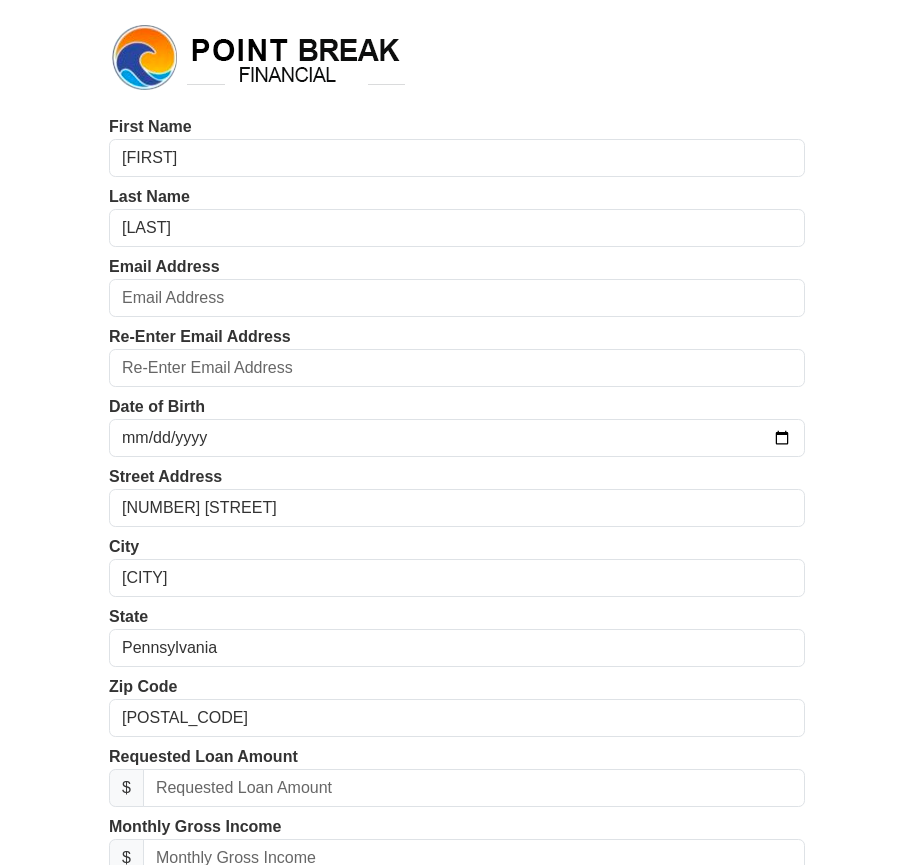 scroll, scrollTop: 0, scrollLeft: 0, axis: both 